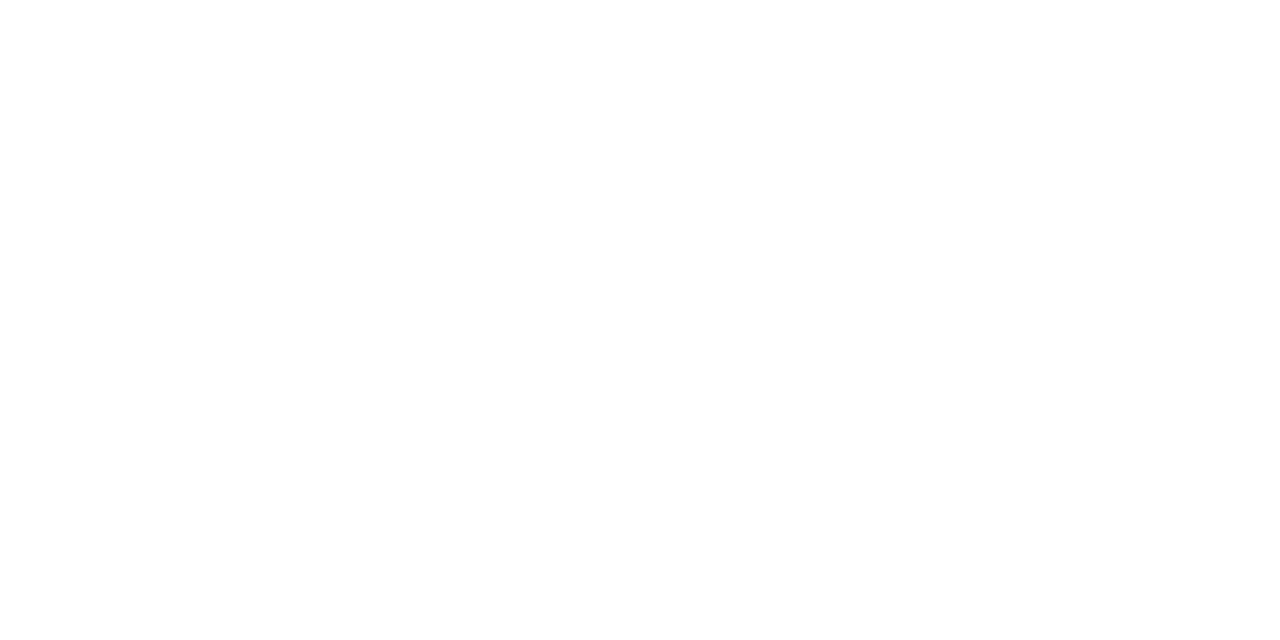 scroll, scrollTop: 0, scrollLeft: 0, axis: both 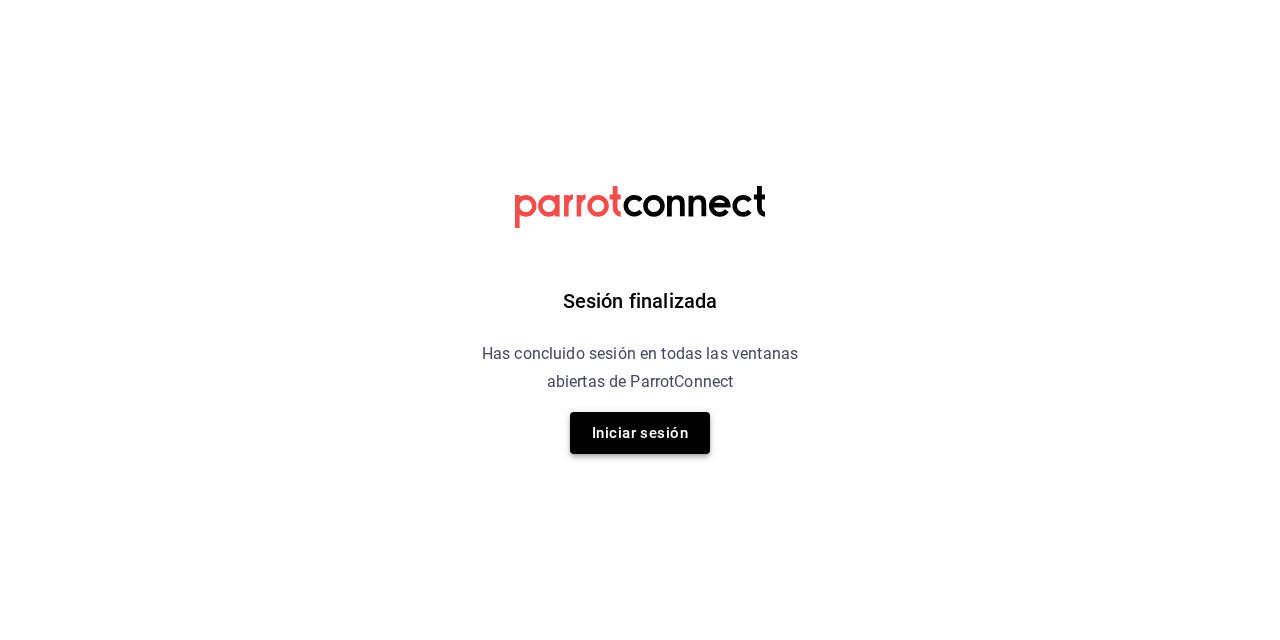 click on "Iniciar sesión" at bounding box center (640, 433) 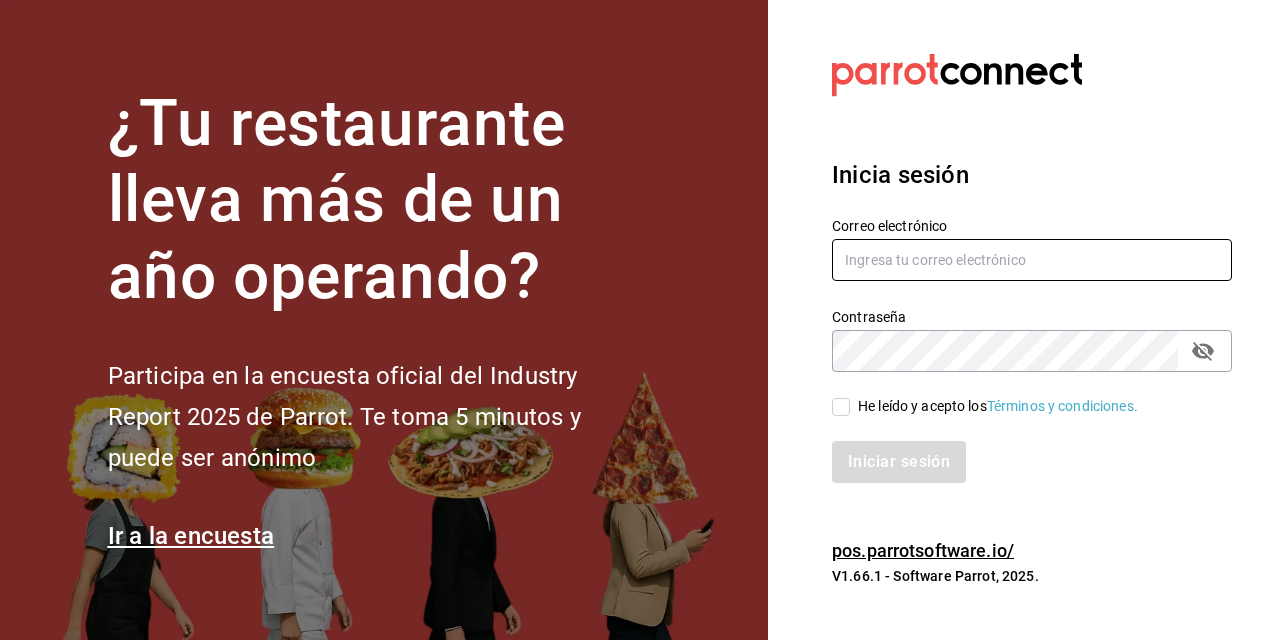 type on "[USERNAME]@[DOMAIN].COM" 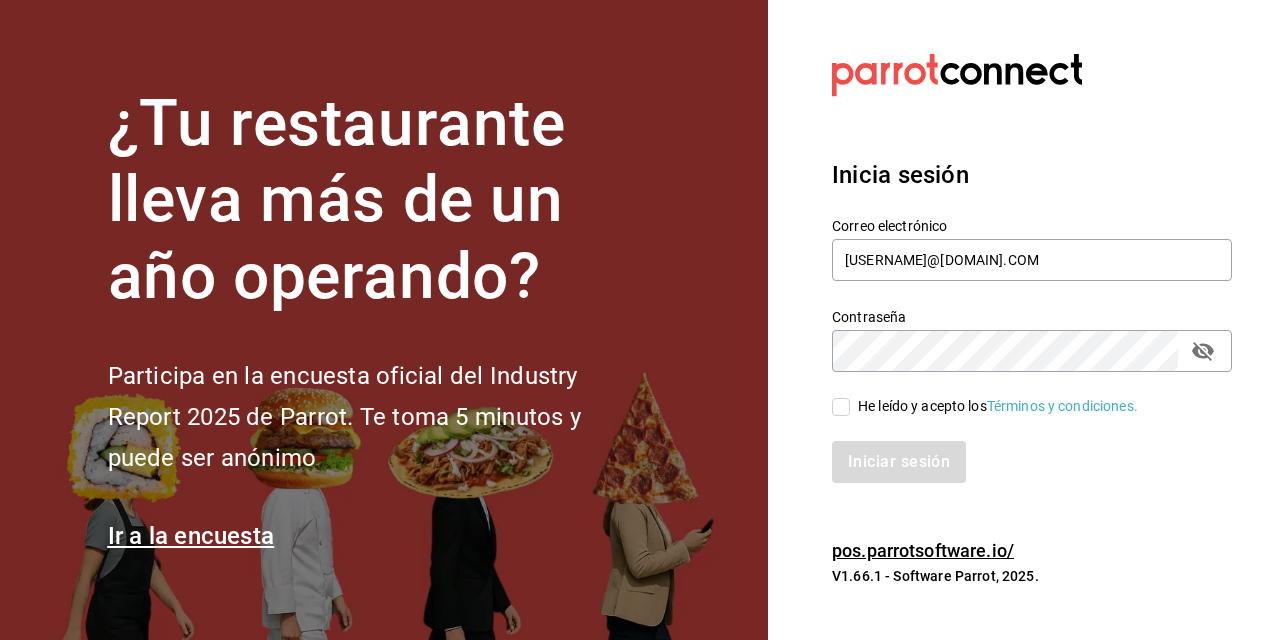click on "He leído y acepto los  Términos y condiciones." at bounding box center [841, 407] 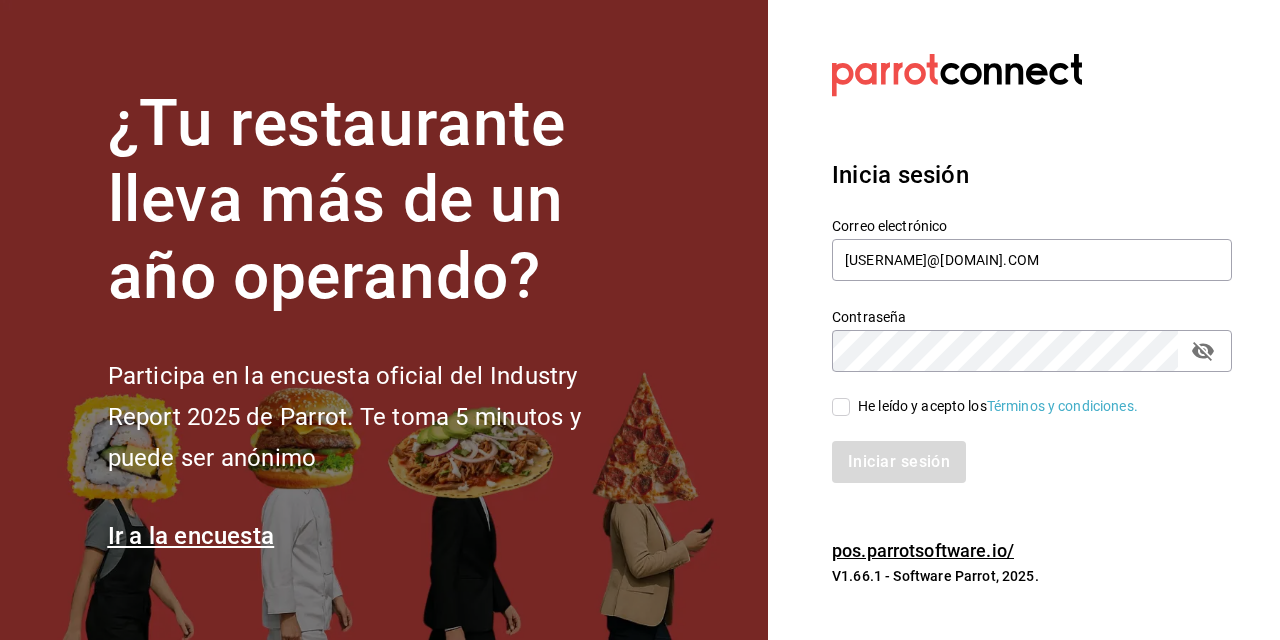checkbox on "true" 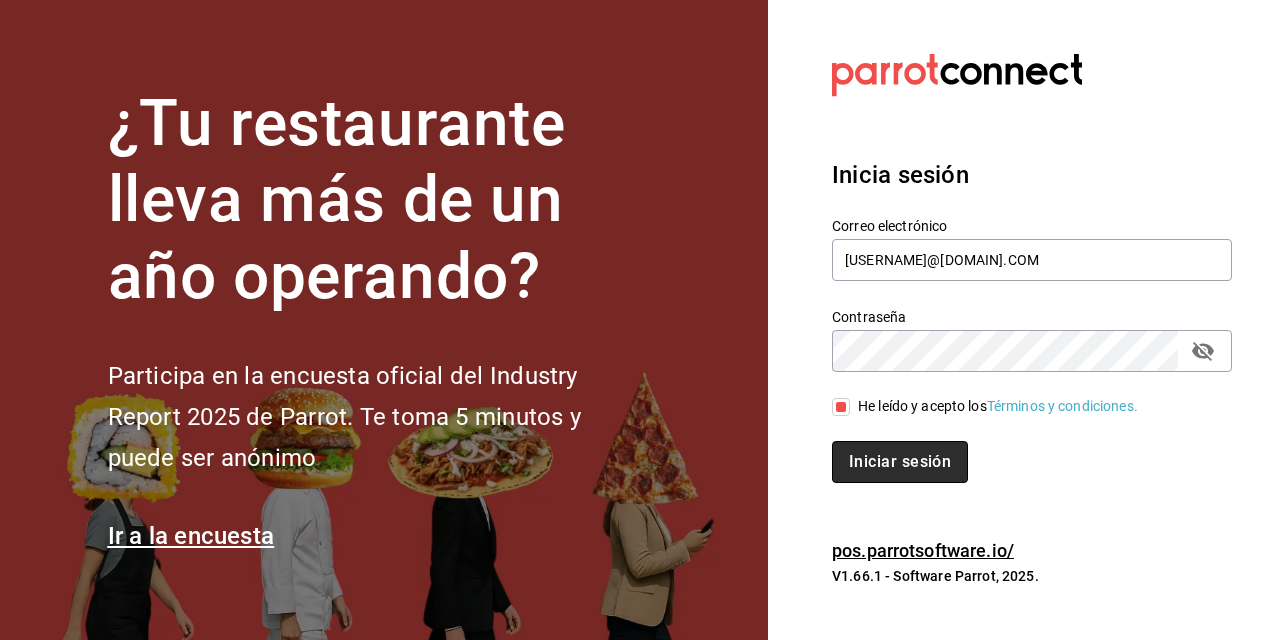 click on "Iniciar sesión" at bounding box center (900, 462) 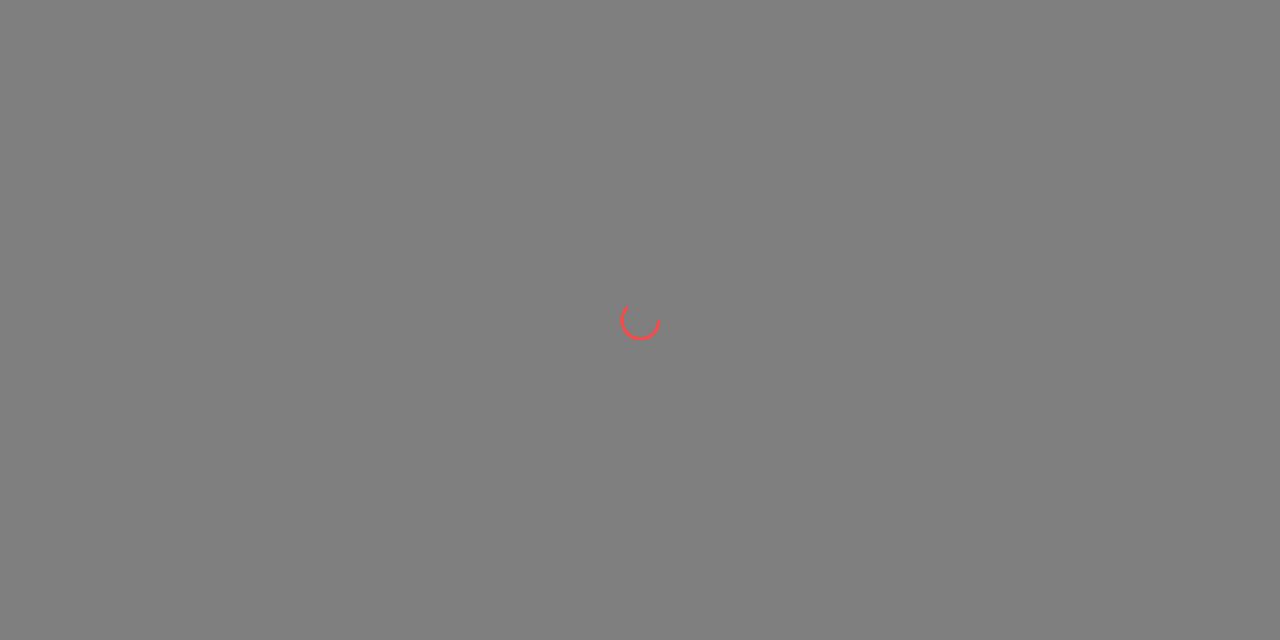 scroll, scrollTop: 0, scrollLeft: 0, axis: both 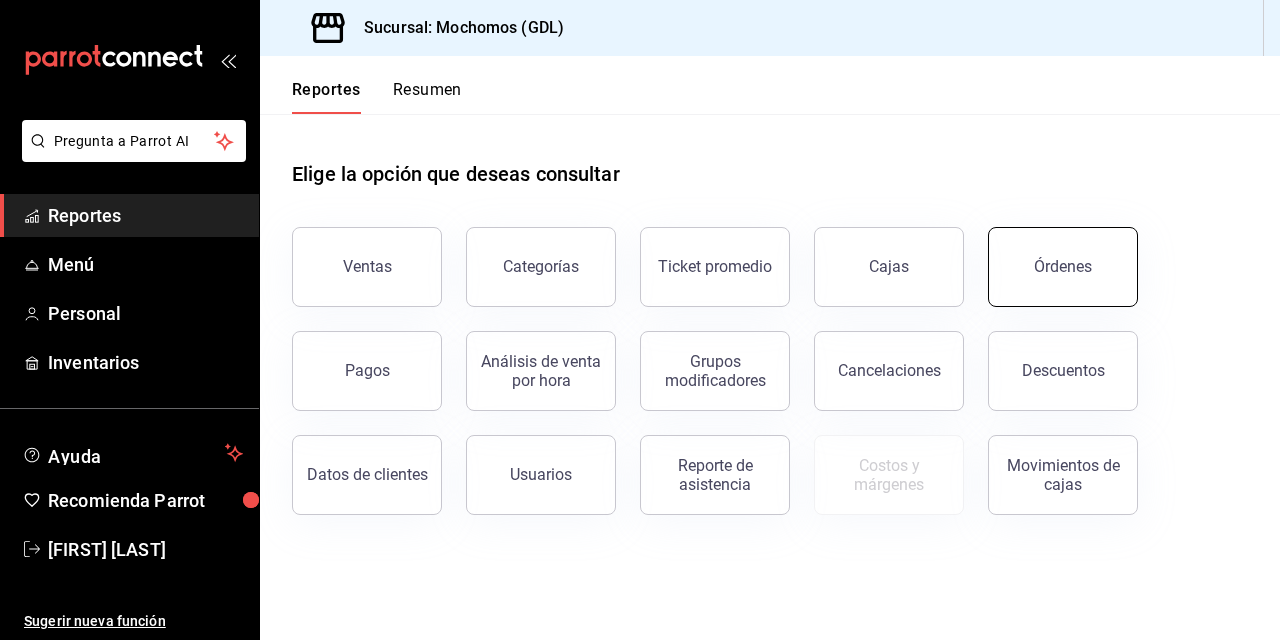 click on "Órdenes" at bounding box center (1063, 267) 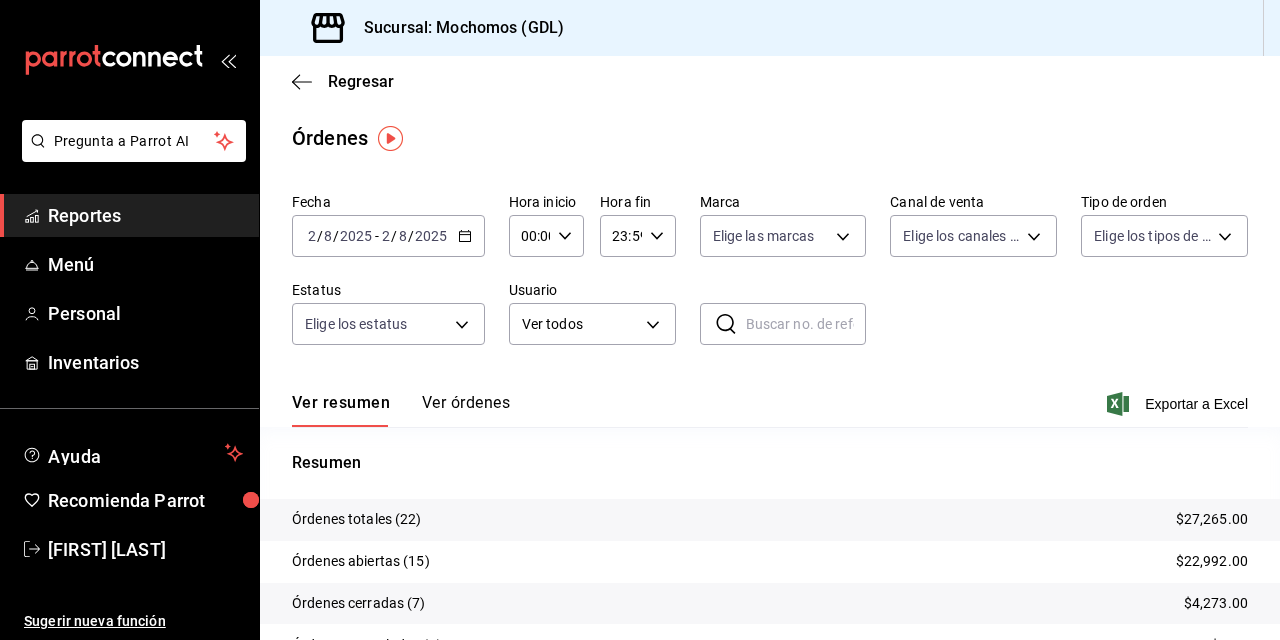 click on "2" at bounding box center (312, 236) 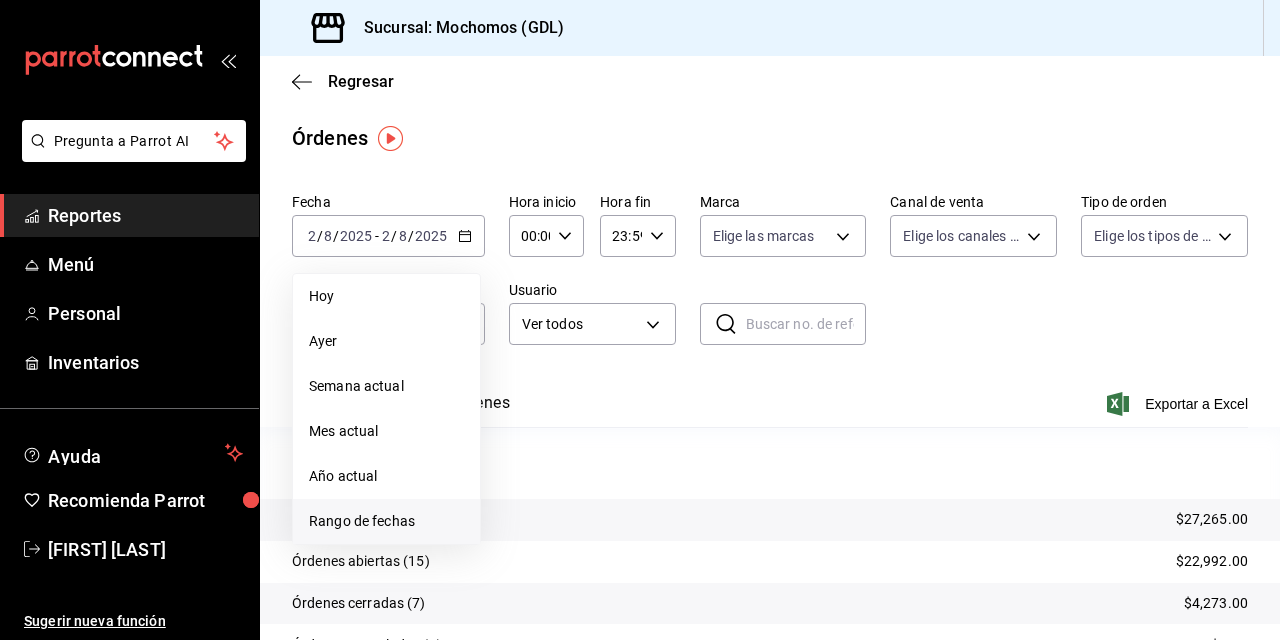 click on "Rango de fechas" at bounding box center (386, 521) 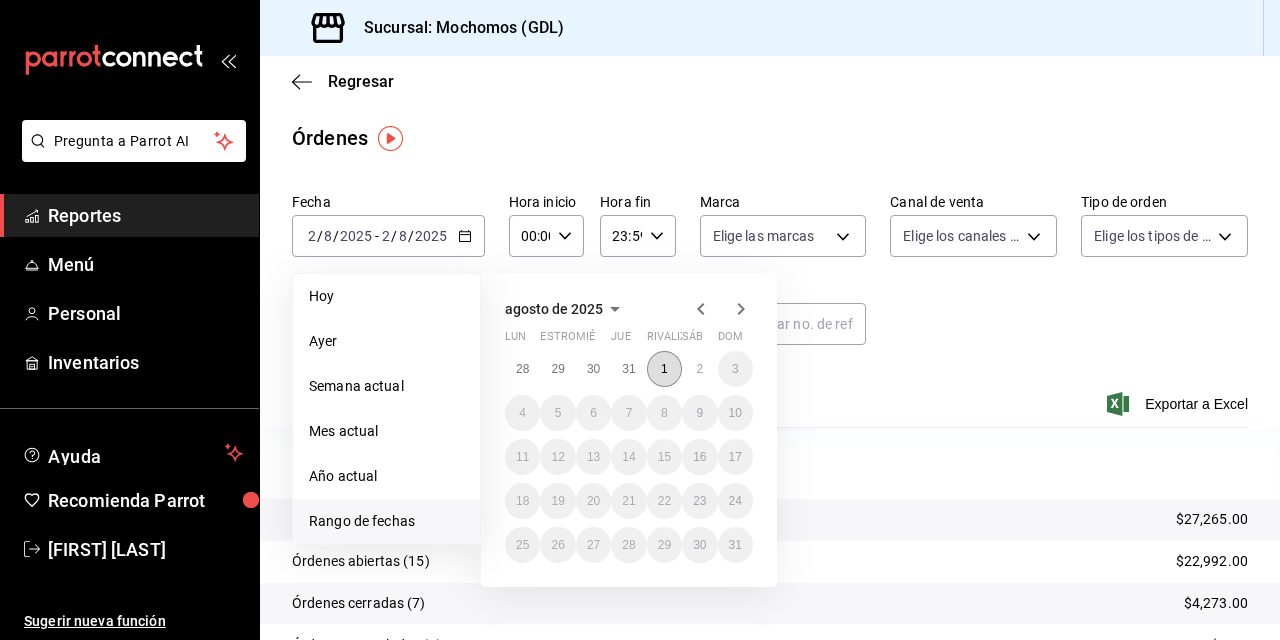 click on "1" at bounding box center (664, 369) 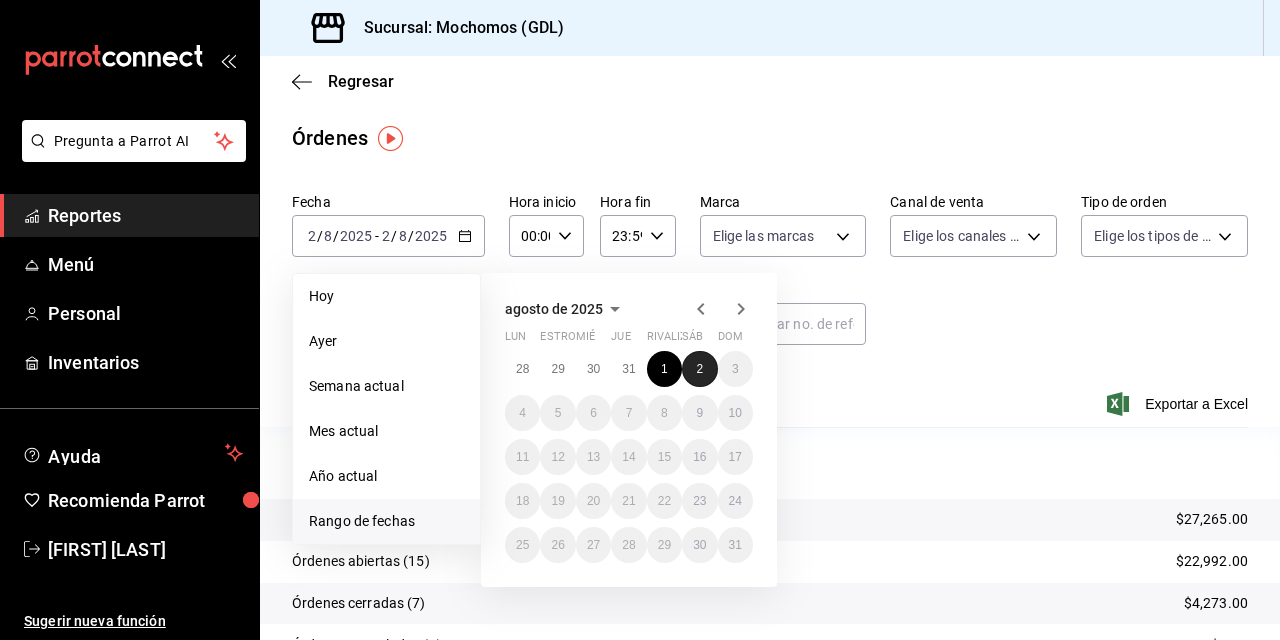 click on "2" at bounding box center (699, 369) 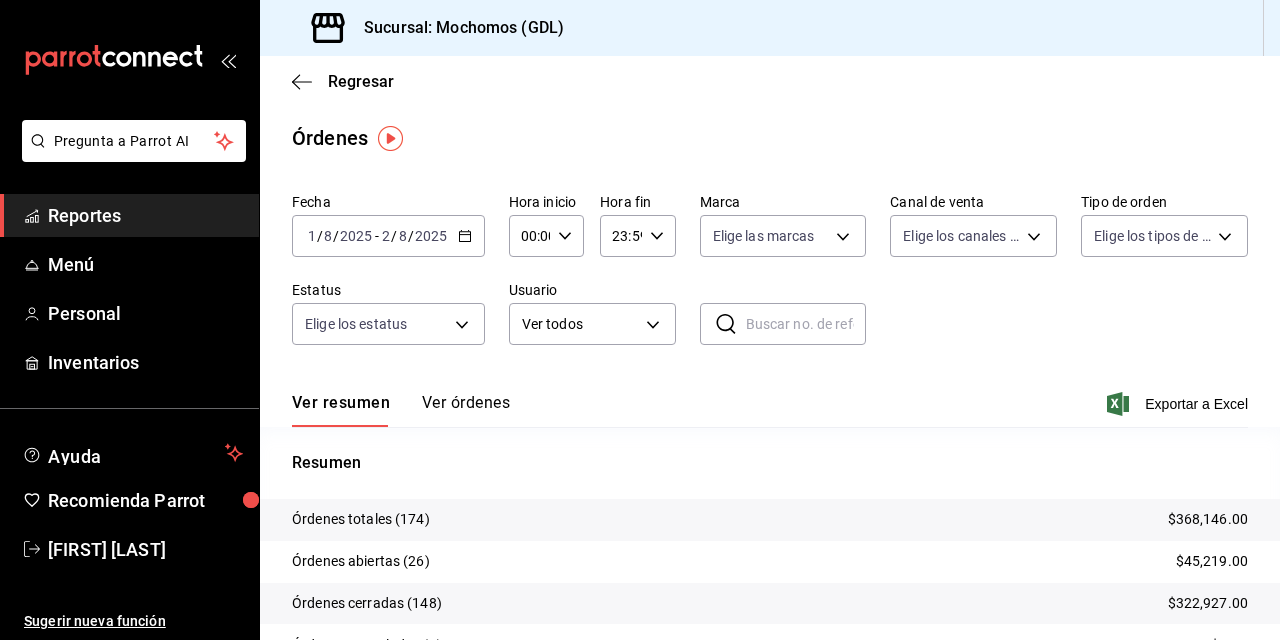 click on "00:00" at bounding box center [529, 236] 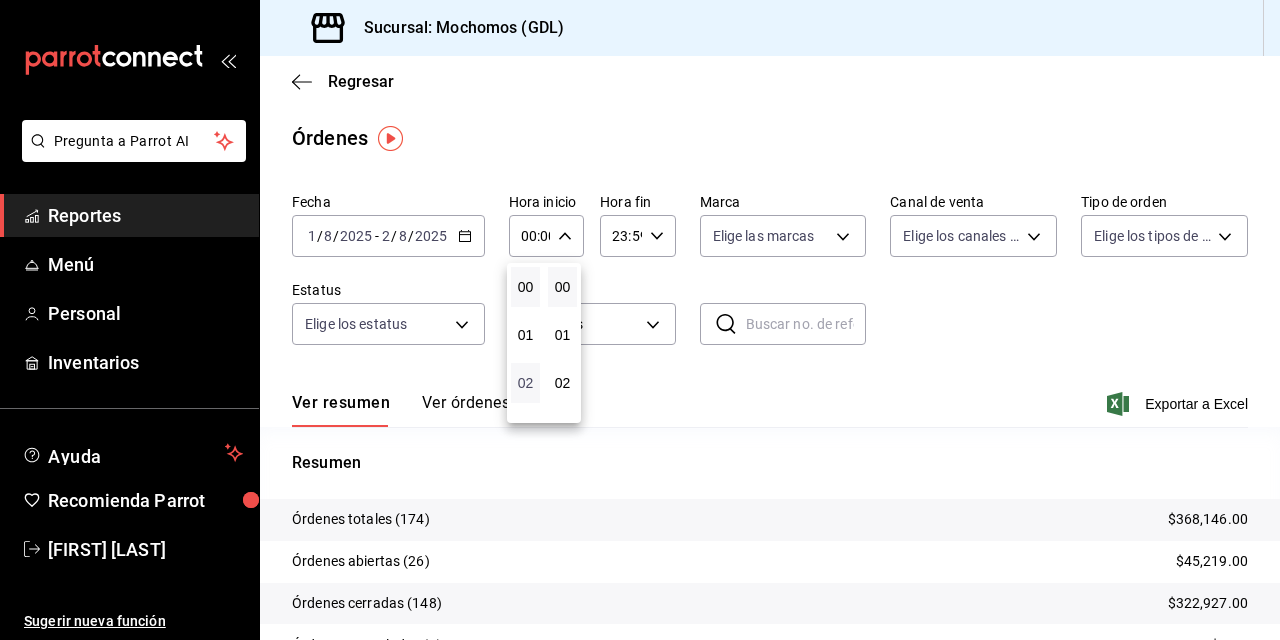 click on "02" at bounding box center [525, 383] 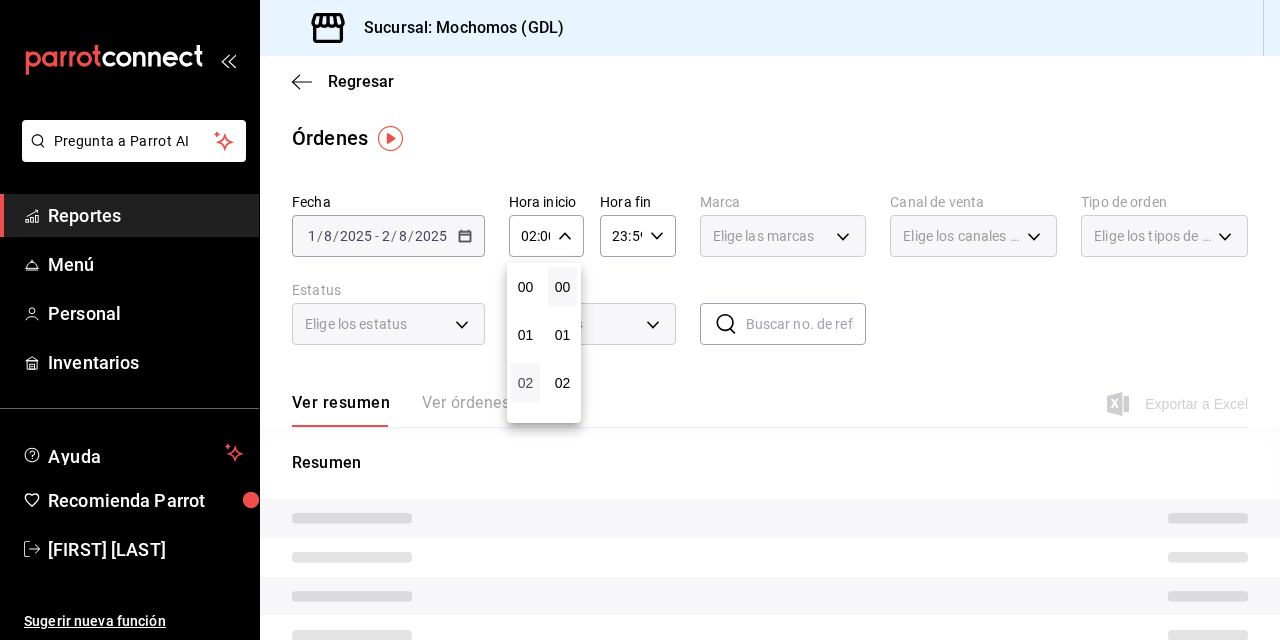 type 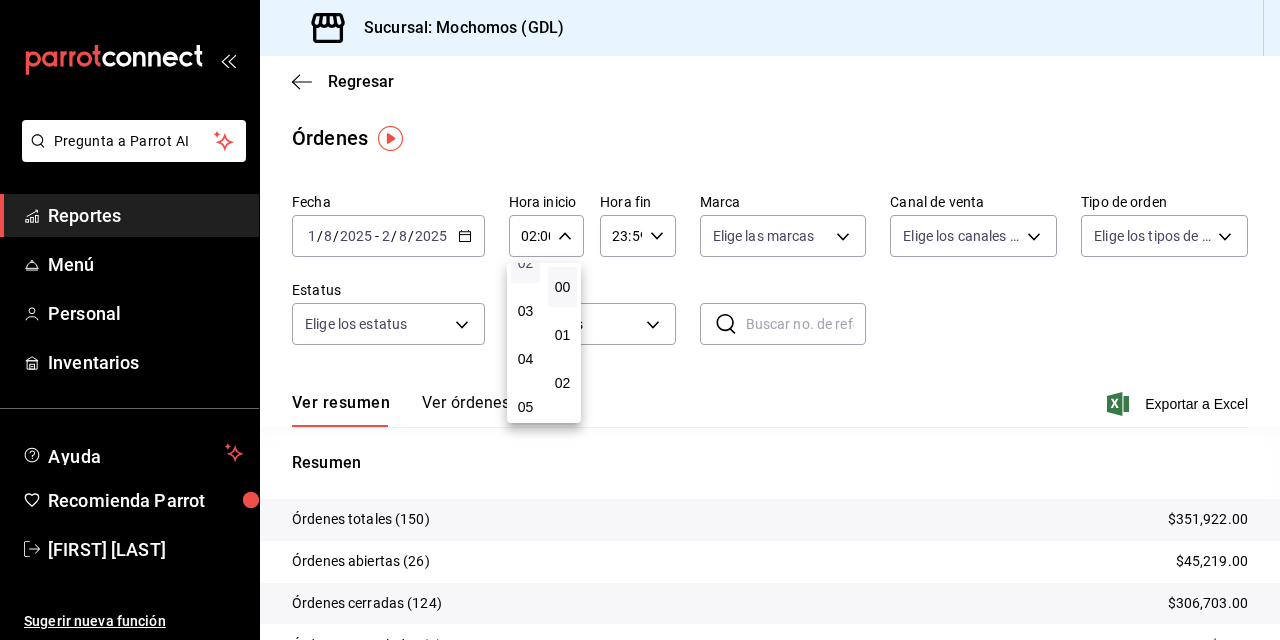 scroll, scrollTop: 160, scrollLeft: 0, axis: vertical 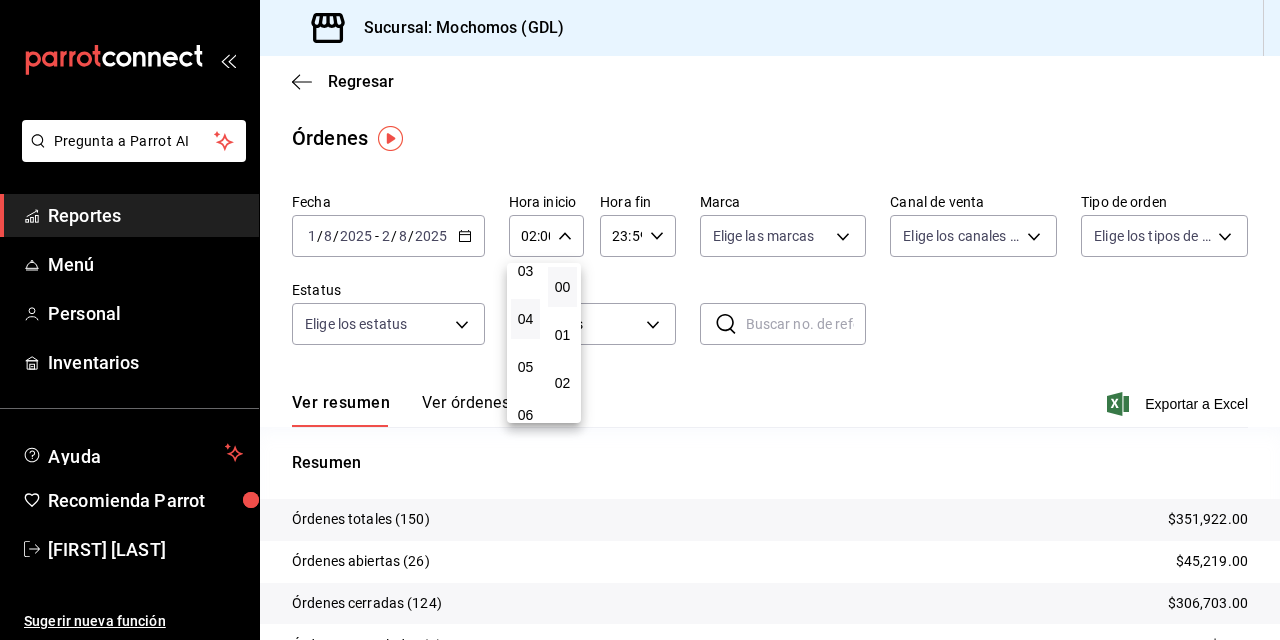 click on "04" at bounding box center (525, 319) 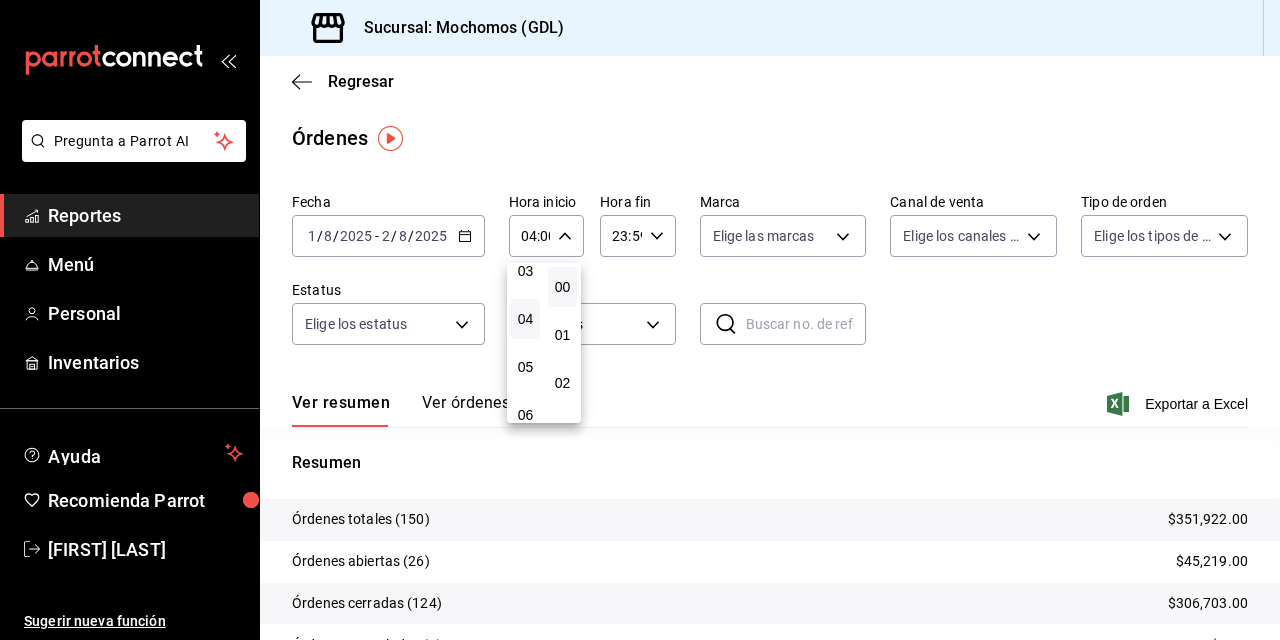 click at bounding box center [640, 320] 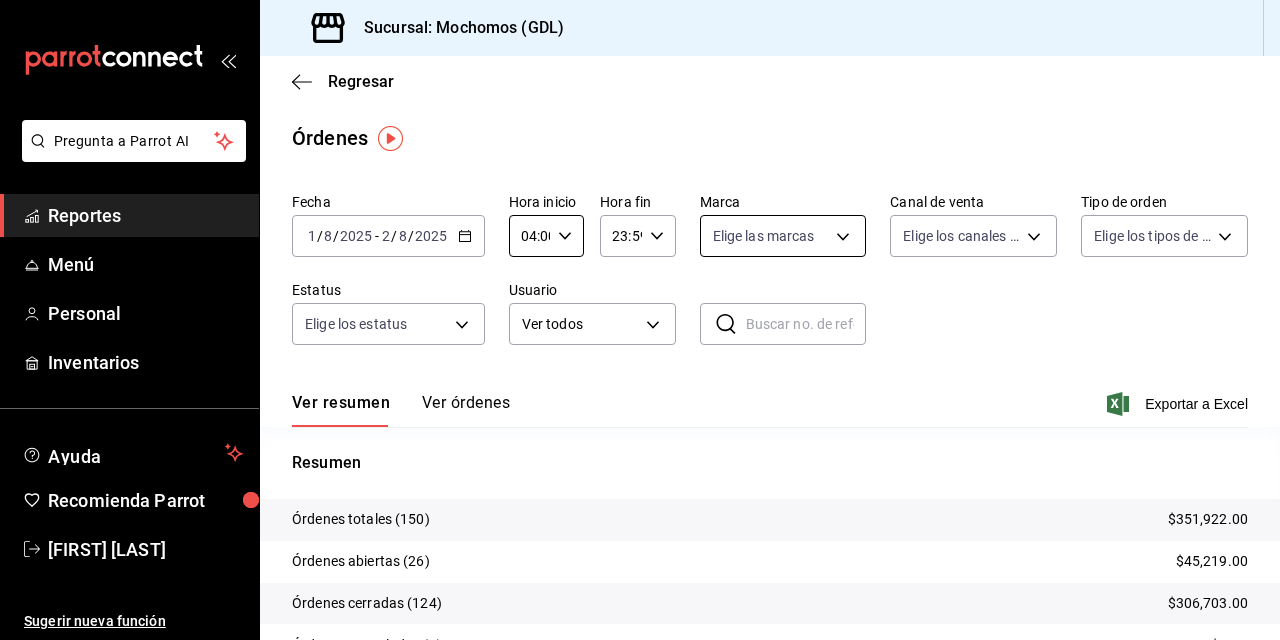 click on "Pregunta a Parrot AI Reportes   Menú   Personal   Inventarios   Ayuda Recomienda Parrot   [FIRST] [LAST]   Sugerir nueva función   Sucursal: Mochomos (GDL) Regresar Órdenes Fecha 2025-08-01 1 / 8 / 2025 - 2025-08-02 2 / 8 / 2025 Hora inicio 04:00 Hora inicio Hora fin 23:59 Hora fin Marca Elige las marcas Canal de venta Elige los canales de venta Tipo de orden Elige los tipos de orden Estatus Elige los estatus Usuario Ver todos ALL ​ ​ Ver resumen Ver órdenes Exportar a Excel Resumen Órdenes totales (150) $351,922.00 Órdenes abiertas (26) $45,219.00 Órdenes cerradas (124) $306,703.00 Órdenes canceladas (0) $0.00 Órdenes negadas (0) $0.00 ¿Quieres ver el consumo promedio por orden y comensal? Ve al reporte de Ticket promedio Pregunta a Parrot AI Reportes   Menú   Personal   Inventarios   Ayuda Recomienda Parrot   [FIRST] [LAST]   Sugerir nueva función   GANA 1 MES GRATIS EN TU SUSCRIPCIÓN AQUÍ Ver video tutorial Ir a video Visitar centro de ayuda (81) [PHONE] soporte@[DOMAIN].io (81) [PHONE]" at bounding box center [640, 320] 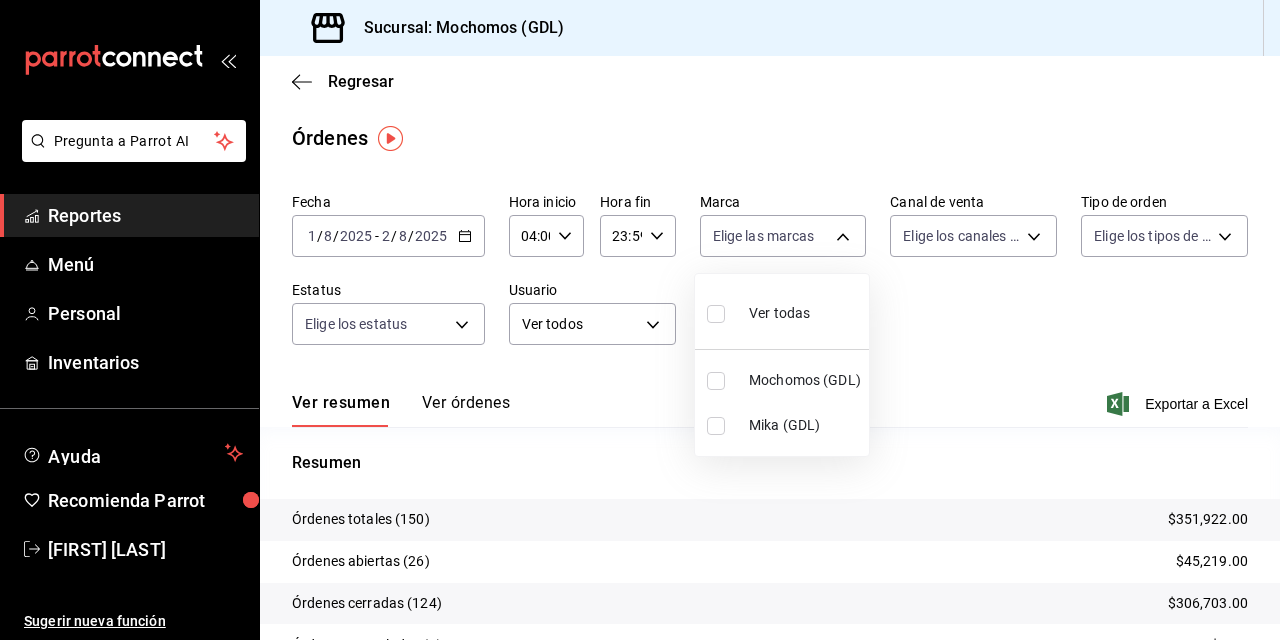 click at bounding box center (716, 381) 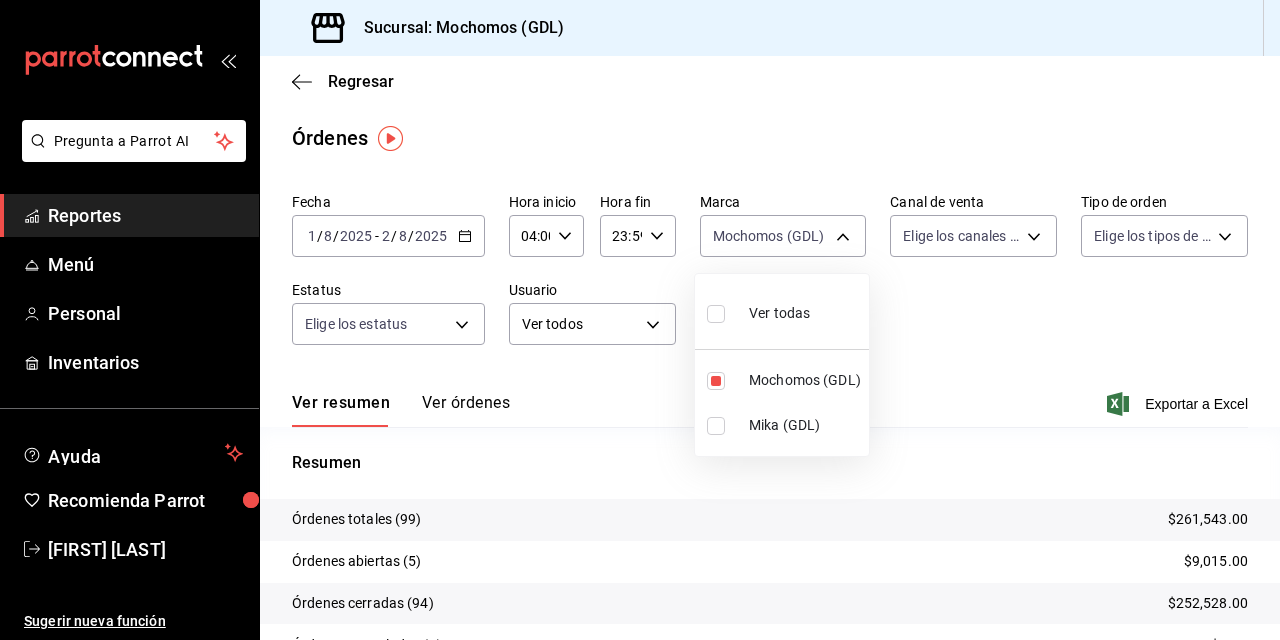 click at bounding box center [640, 320] 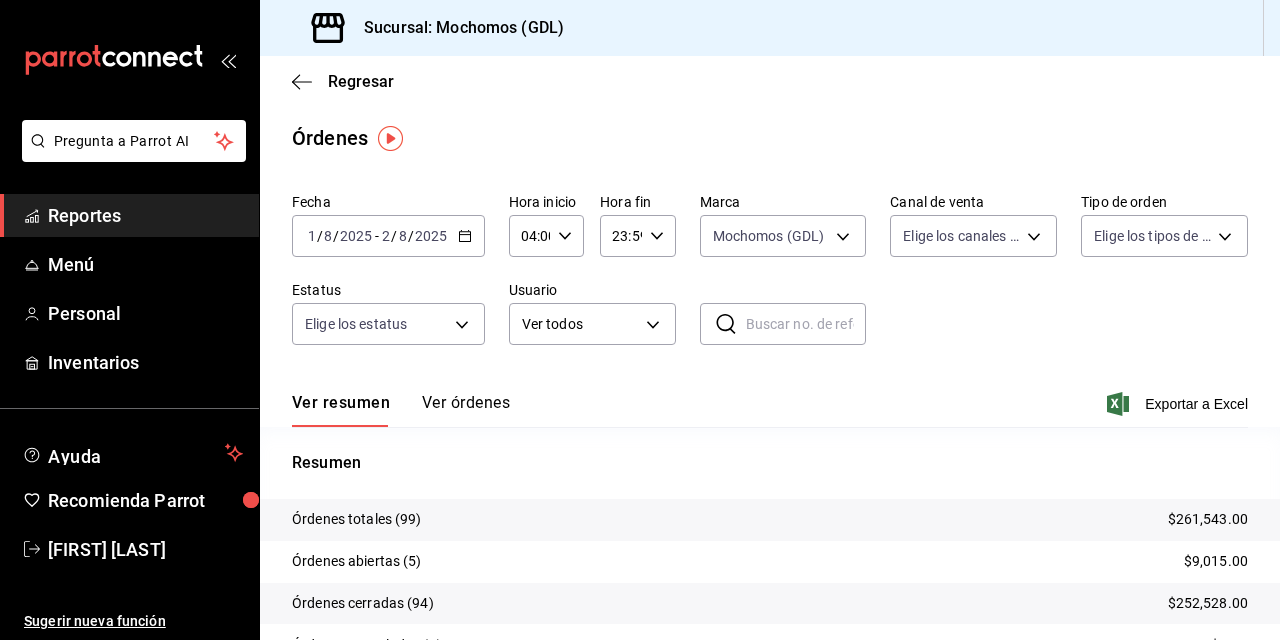 click at bounding box center (640, 320) 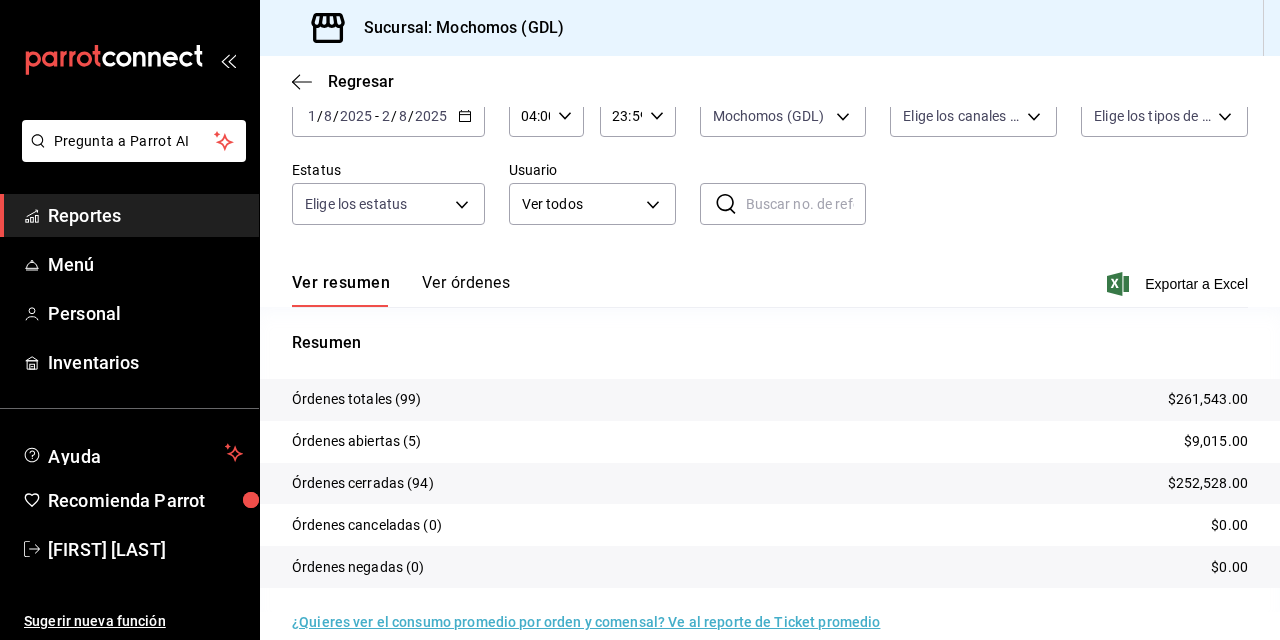 scroll, scrollTop: 145, scrollLeft: 0, axis: vertical 